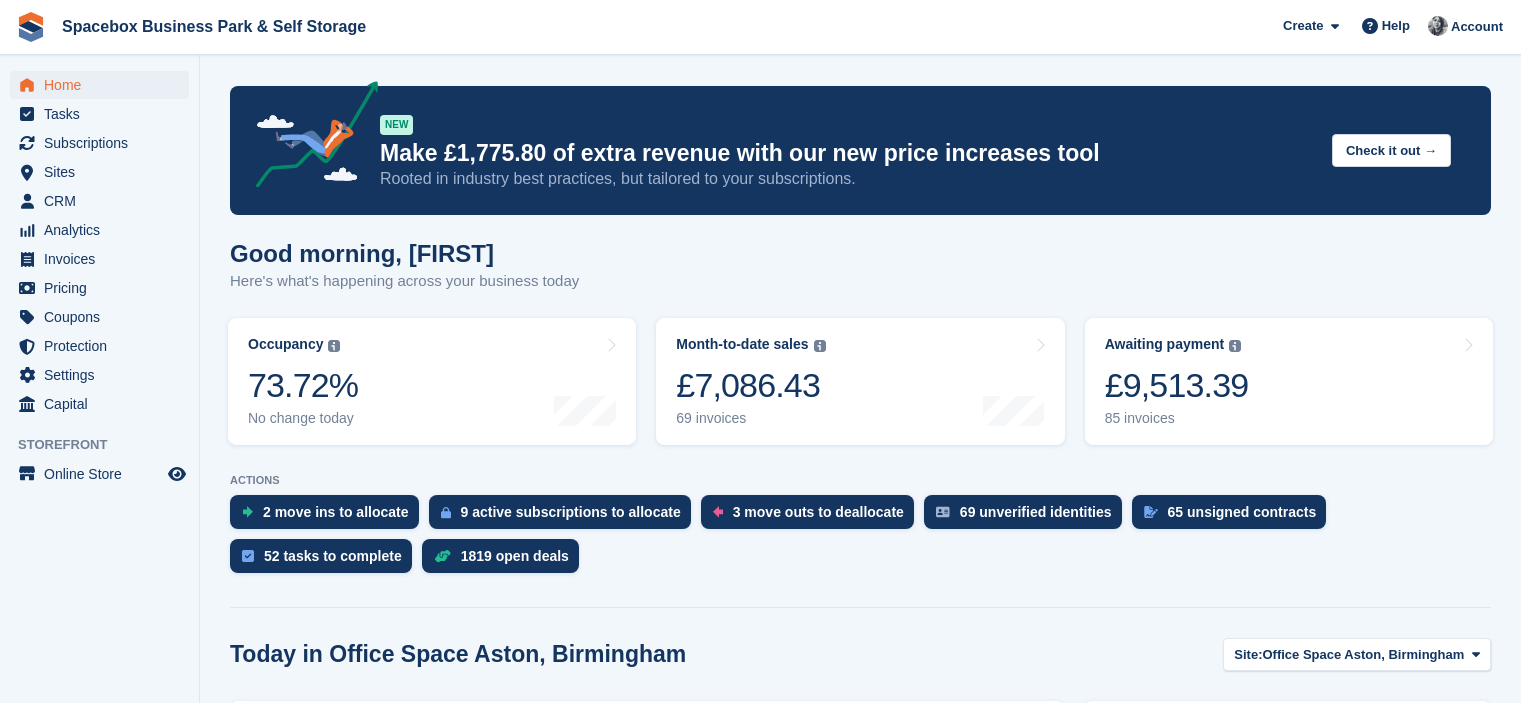 scroll, scrollTop: 0, scrollLeft: 0, axis: both 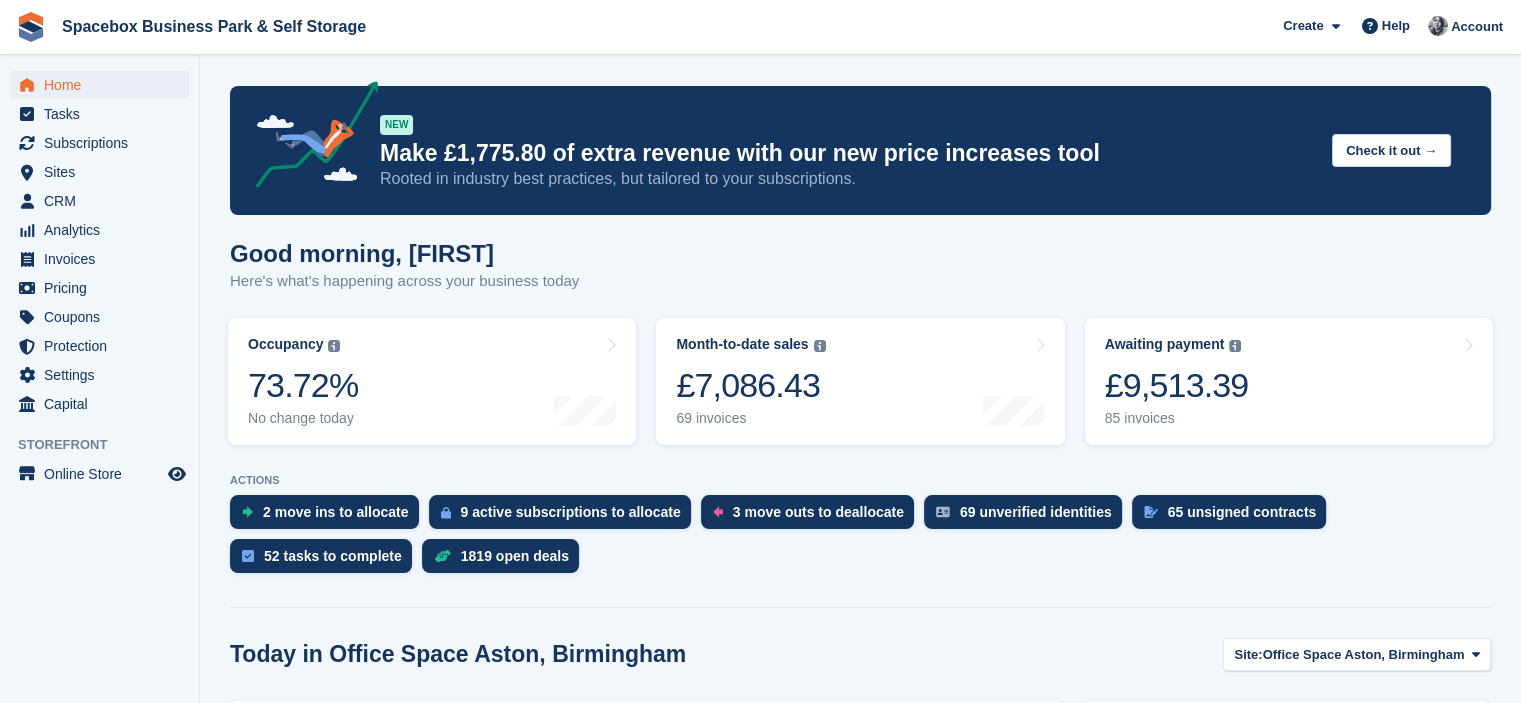 drag, startPoint x: 620, startPoint y: 295, endPoint x: 593, endPoint y: 283, distance: 29.546574 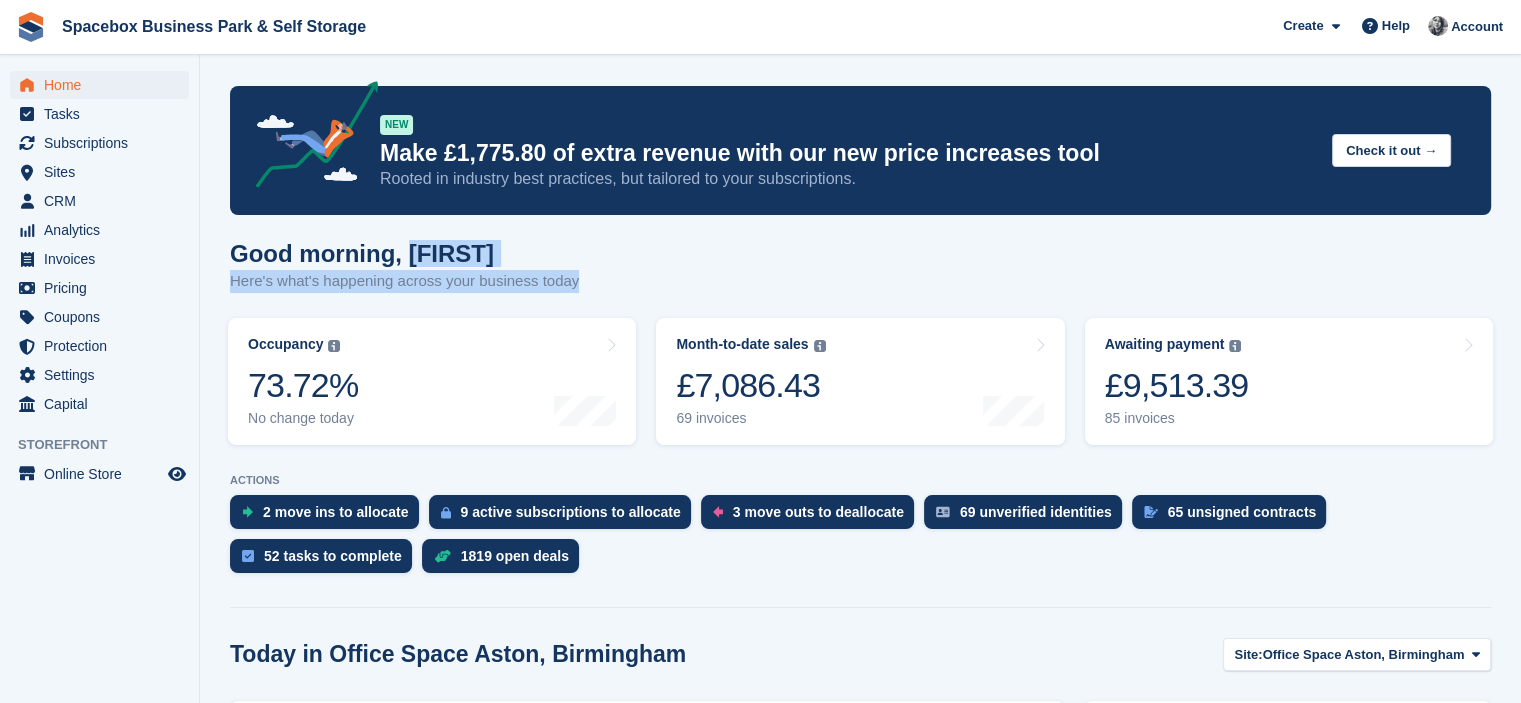drag, startPoint x: 646, startPoint y: 291, endPoint x: 407, endPoint y: 230, distance: 246.66171 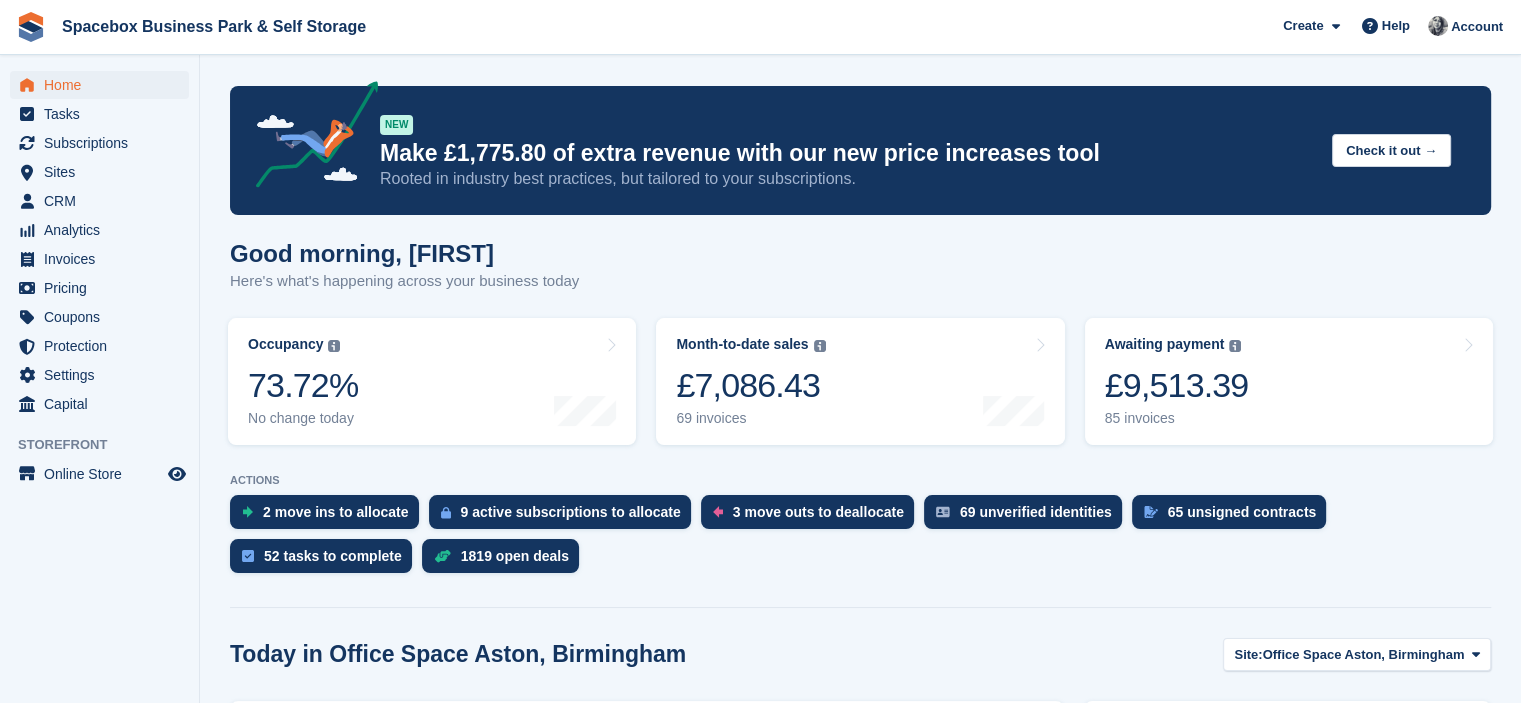drag, startPoint x: 632, startPoint y: 293, endPoint x: 573, endPoint y: 288, distance: 59.211487 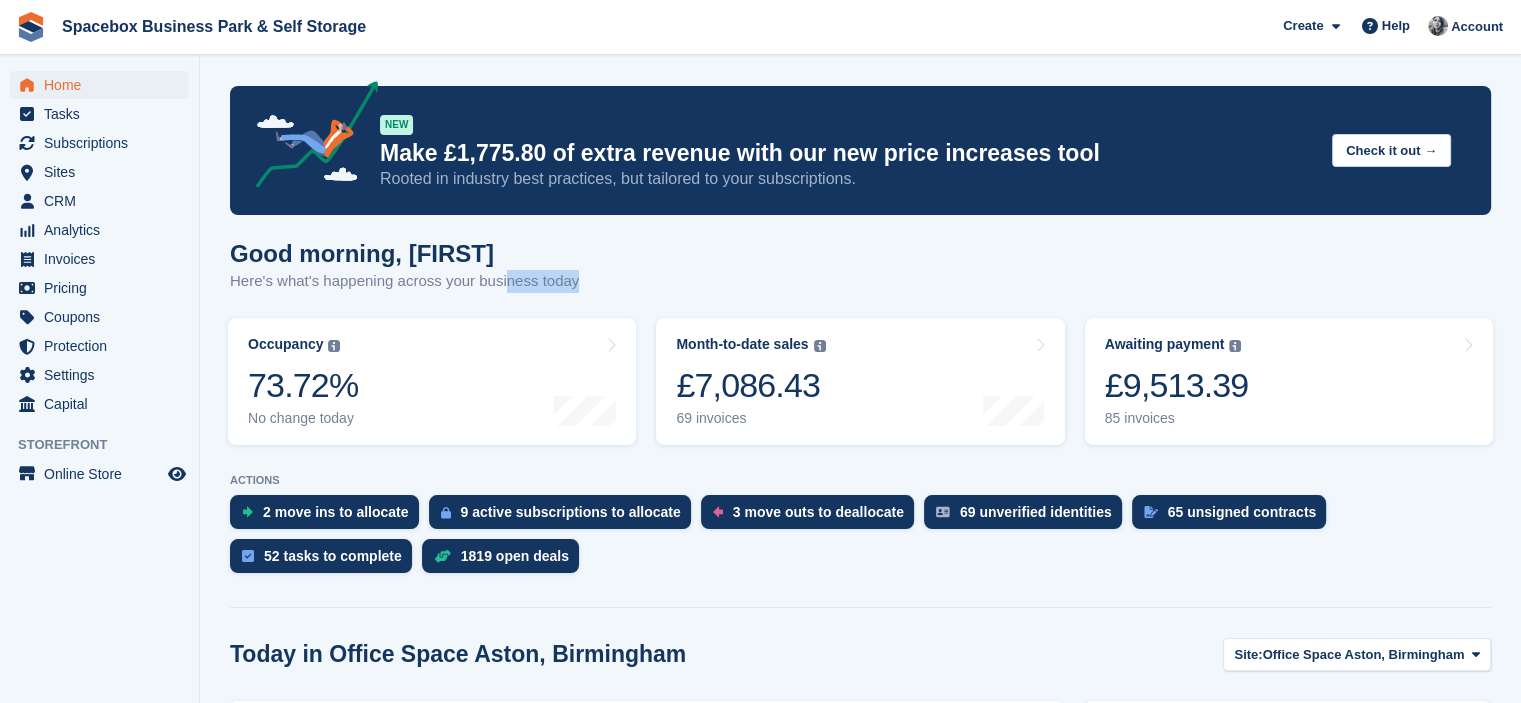 drag, startPoint x: 573, startPoint y: 288, endPoint x: 506, endPoint y: 274, distance: 68.44706 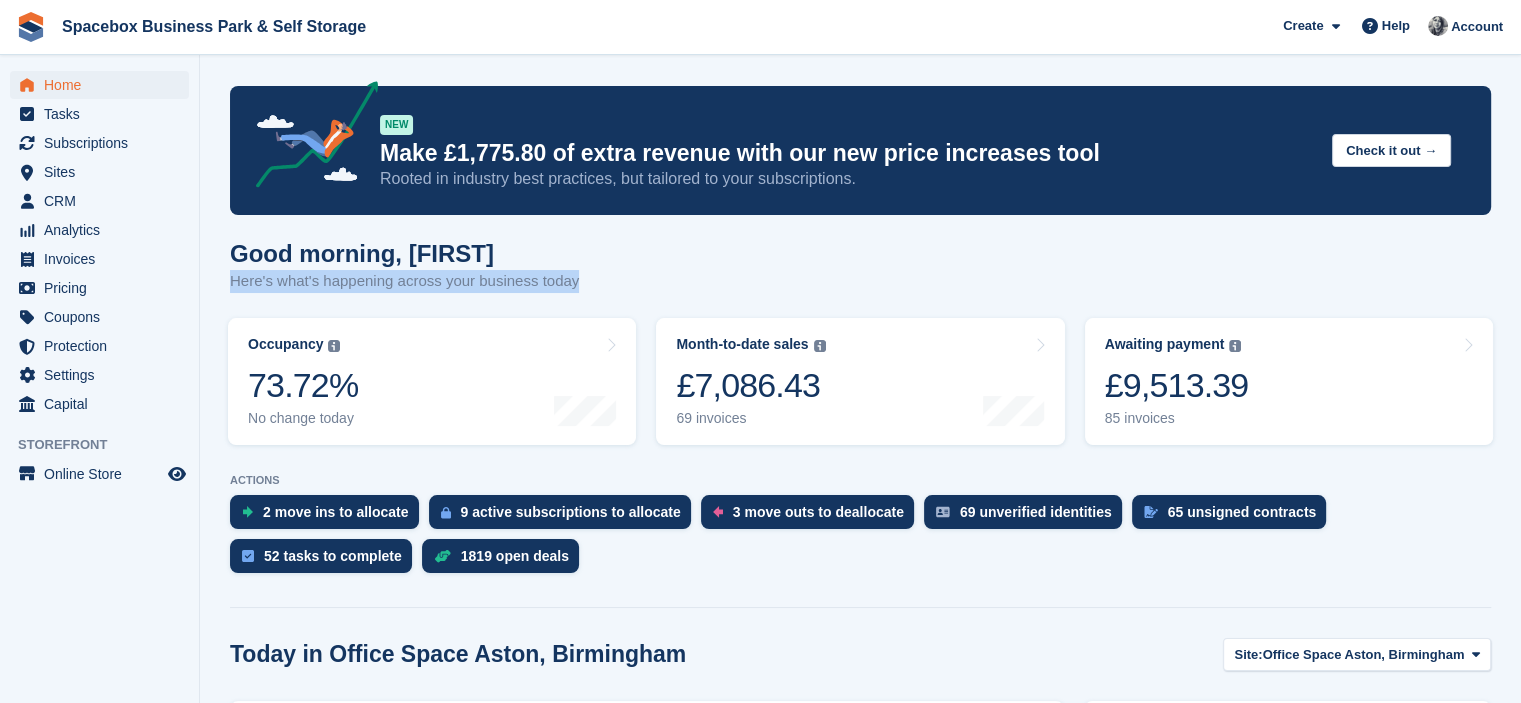 drag, startPoint x: 660, startPoint y: 282, endPoint x: 675, endPoint y: 251, distance: 34.43835 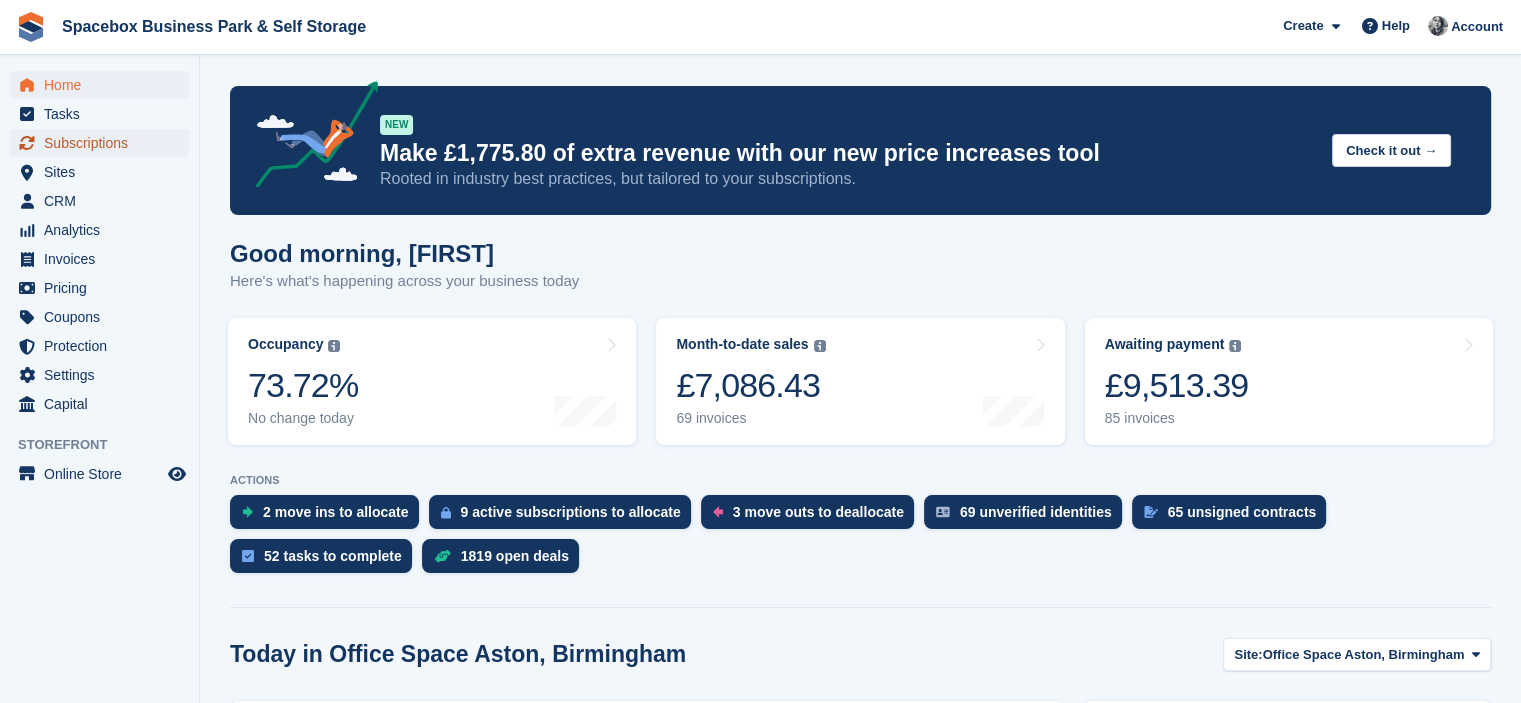 click on "Subscriptions" at bounding box center [104, 143] 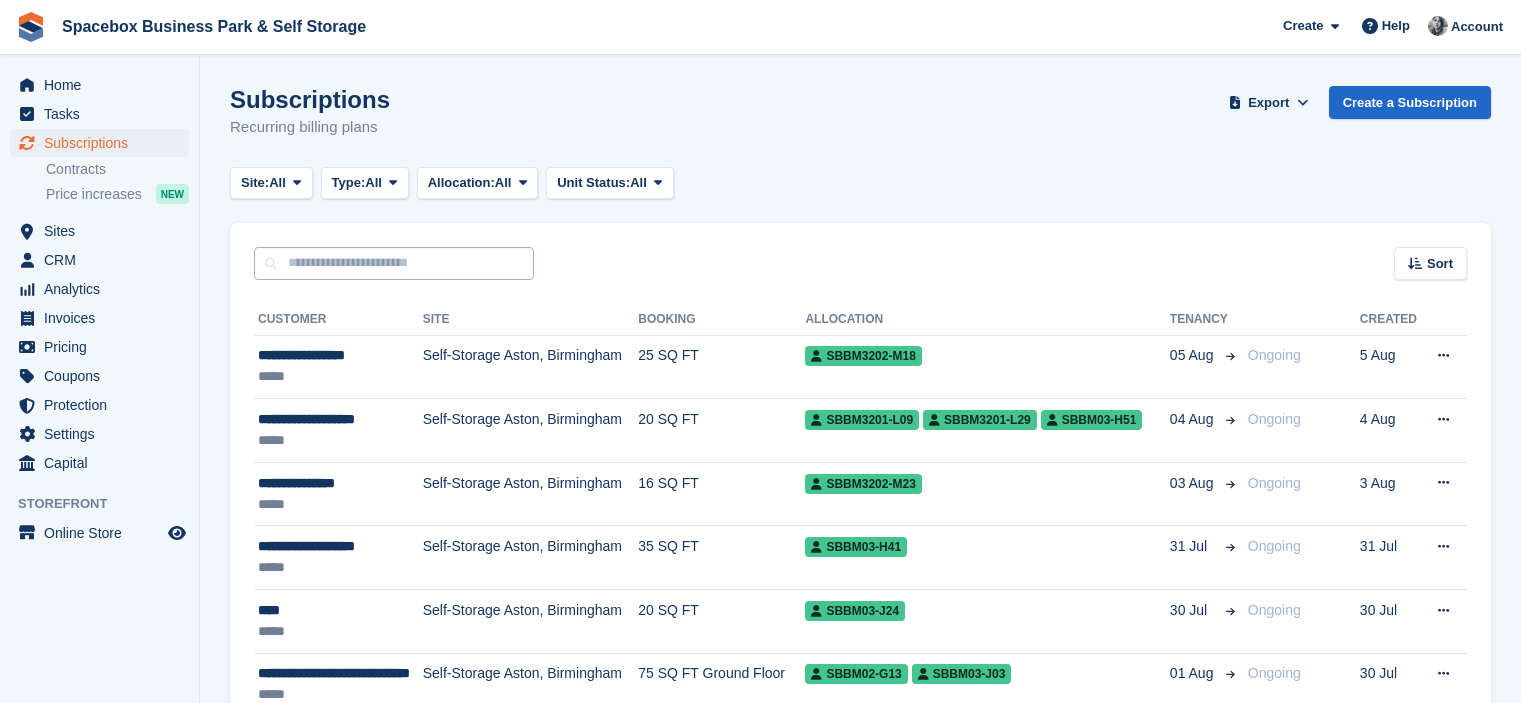 click at bounding box center (394, 263) 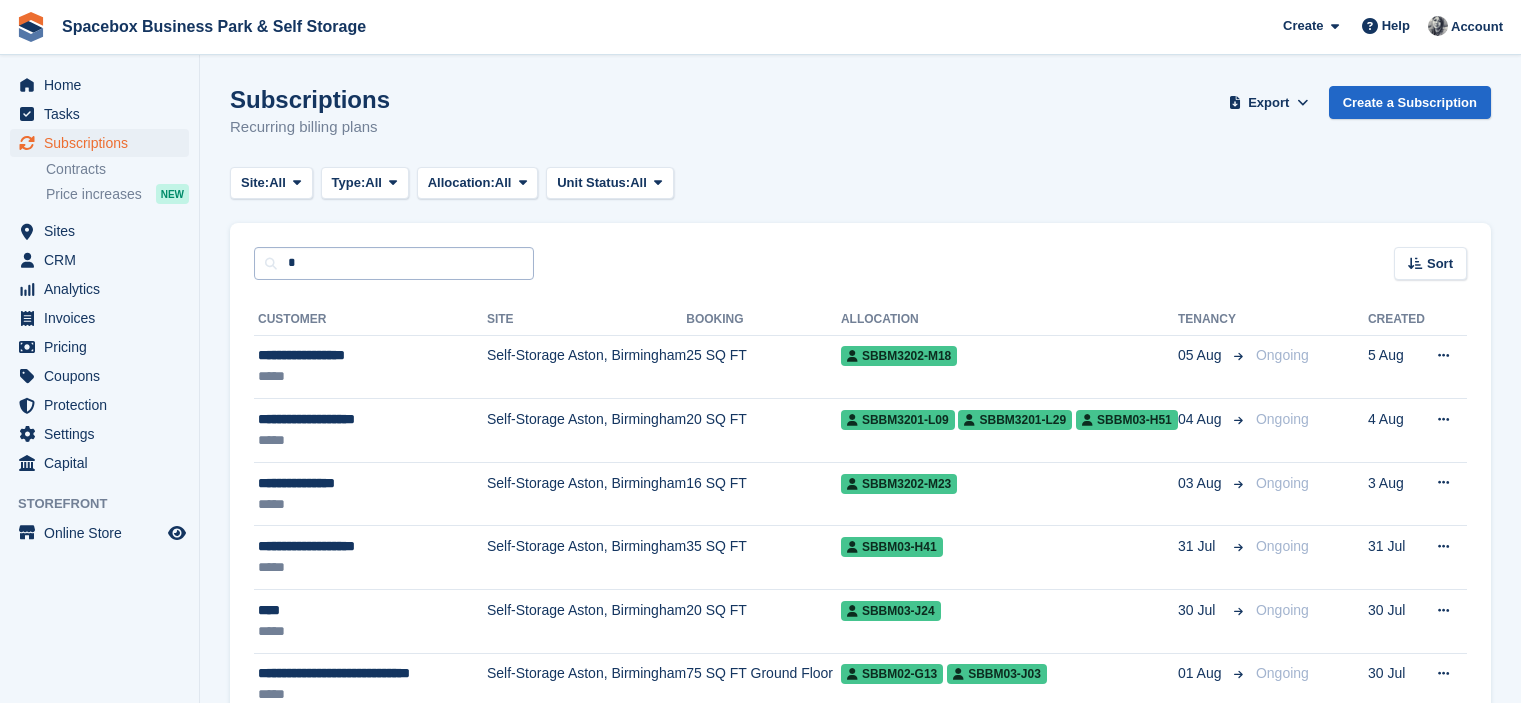 scroll, scrollTop: 0, scrollLeft: 0, axis: both 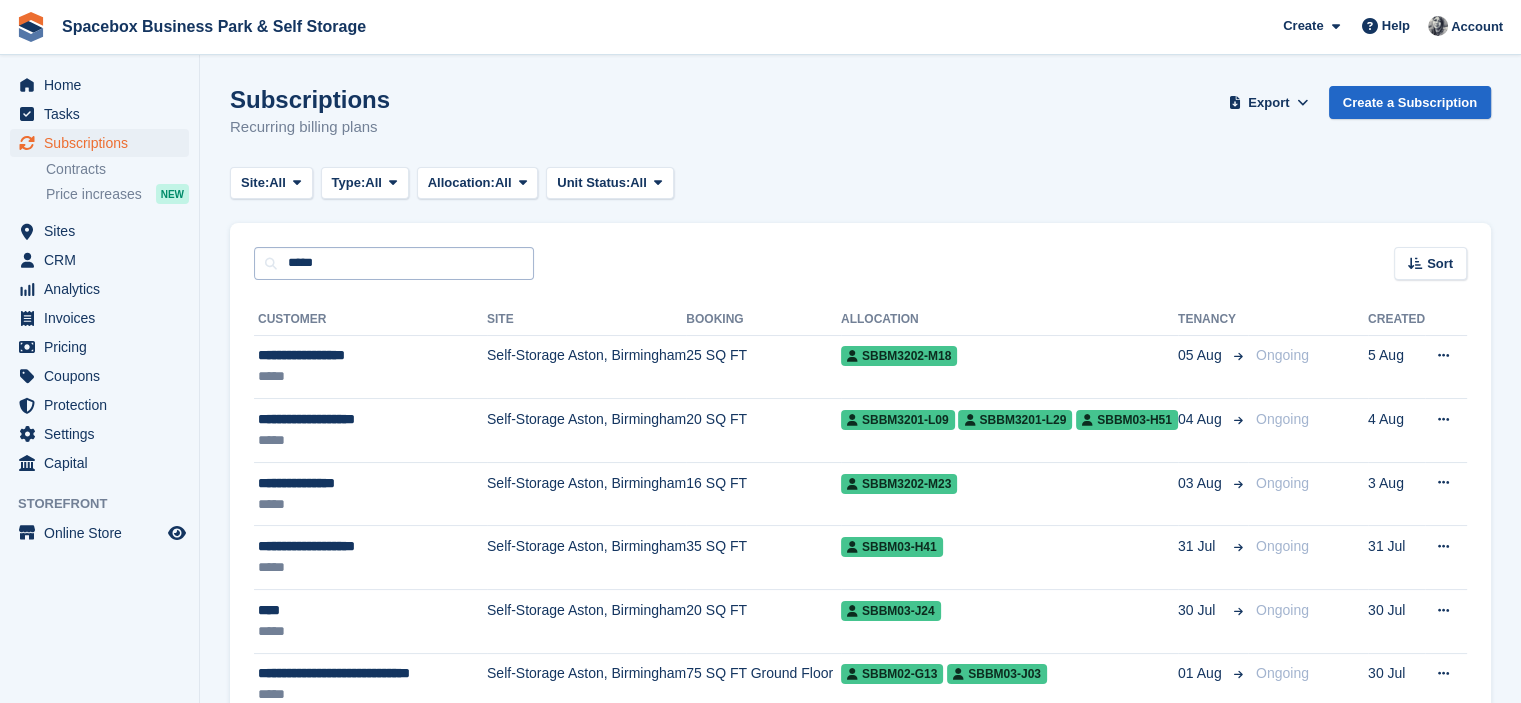 type on "*****" 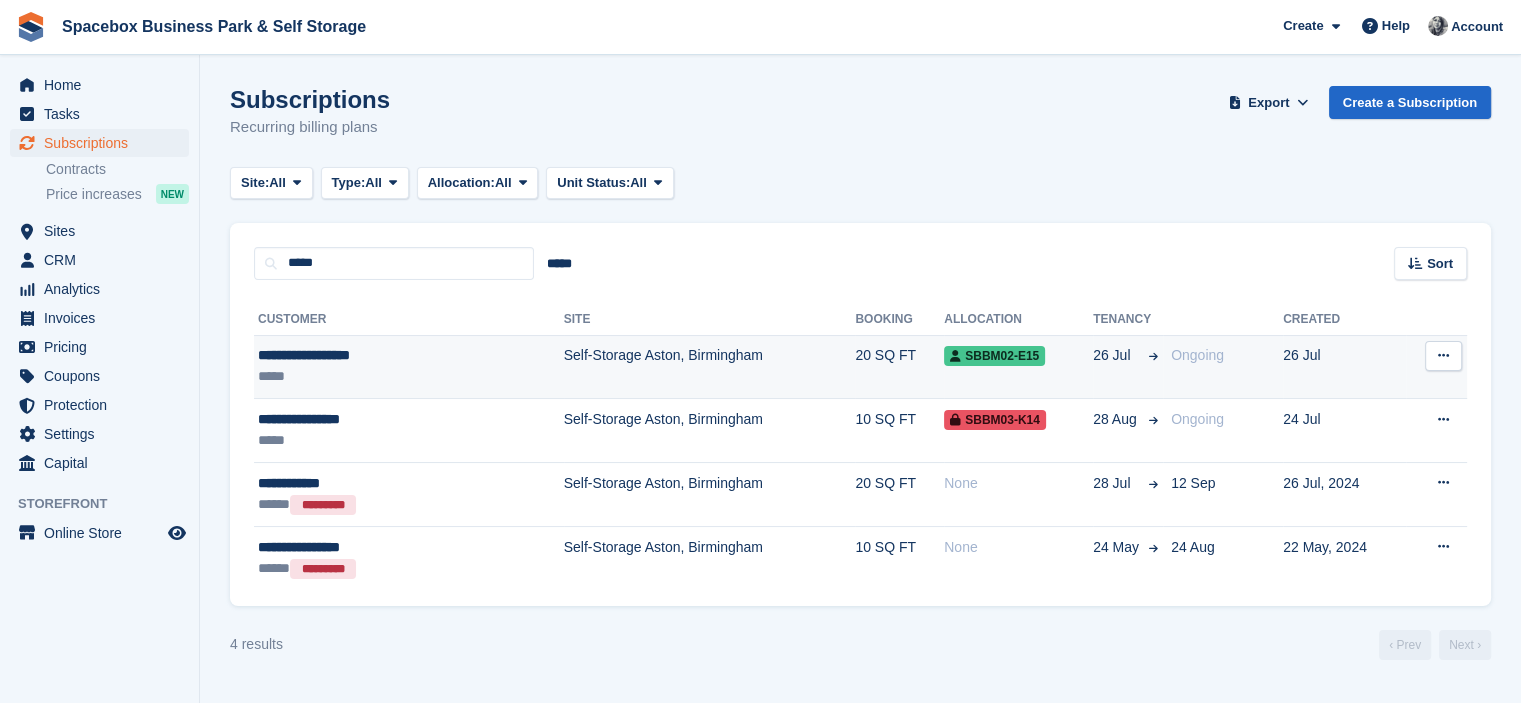 click on "*****" at bounding box center [362, 376] 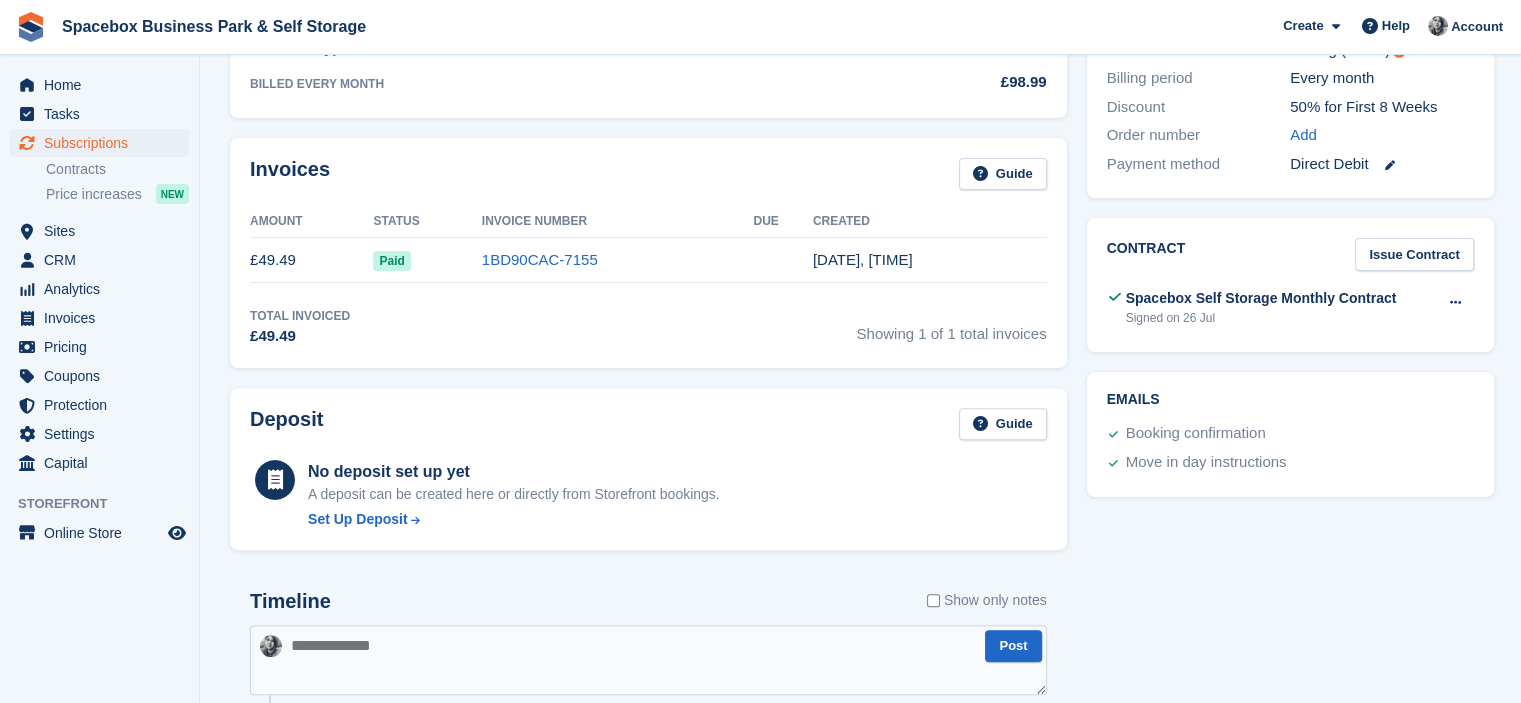 scroll, scrollTop: 0, scrollLeft: 0, axis: both 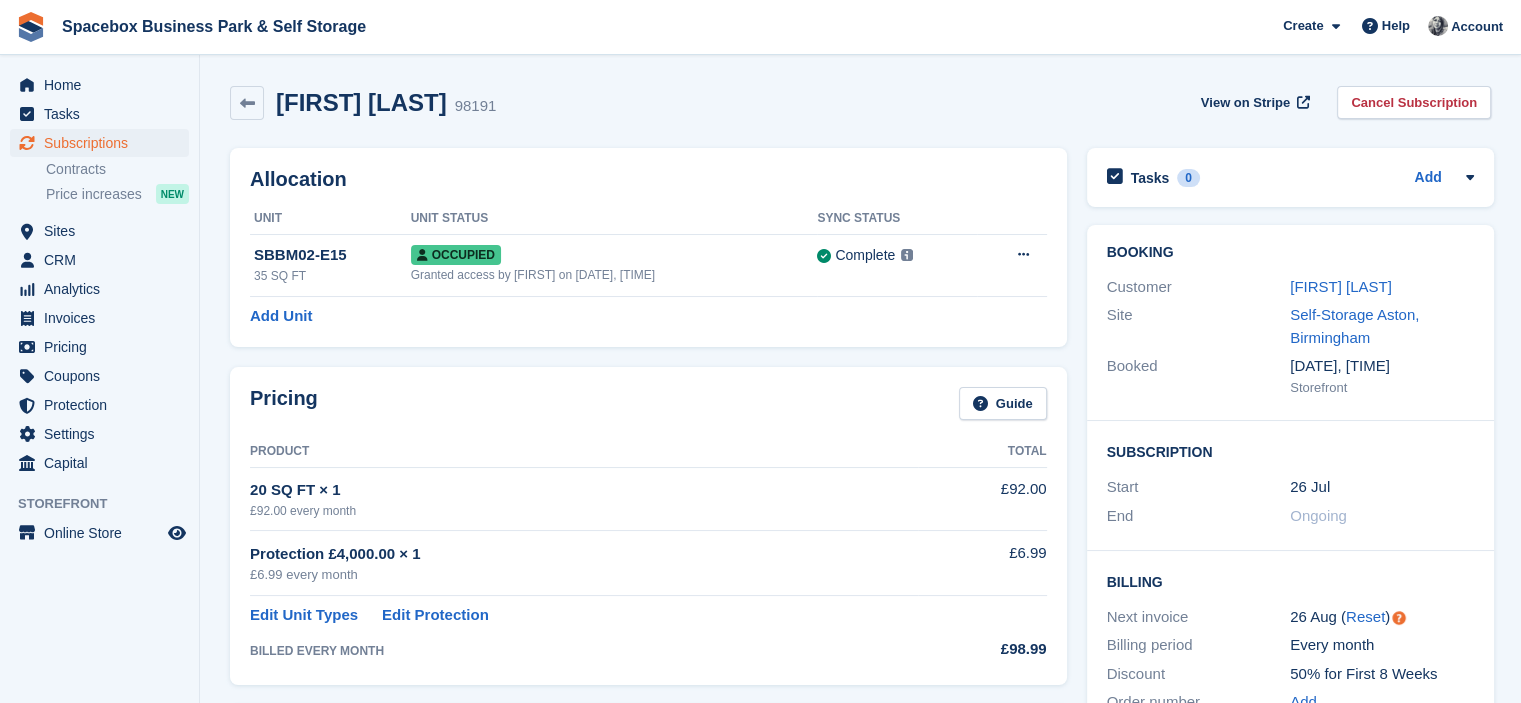 click on "Abigail Olanrewaju" at bounding box center [1341, 286] 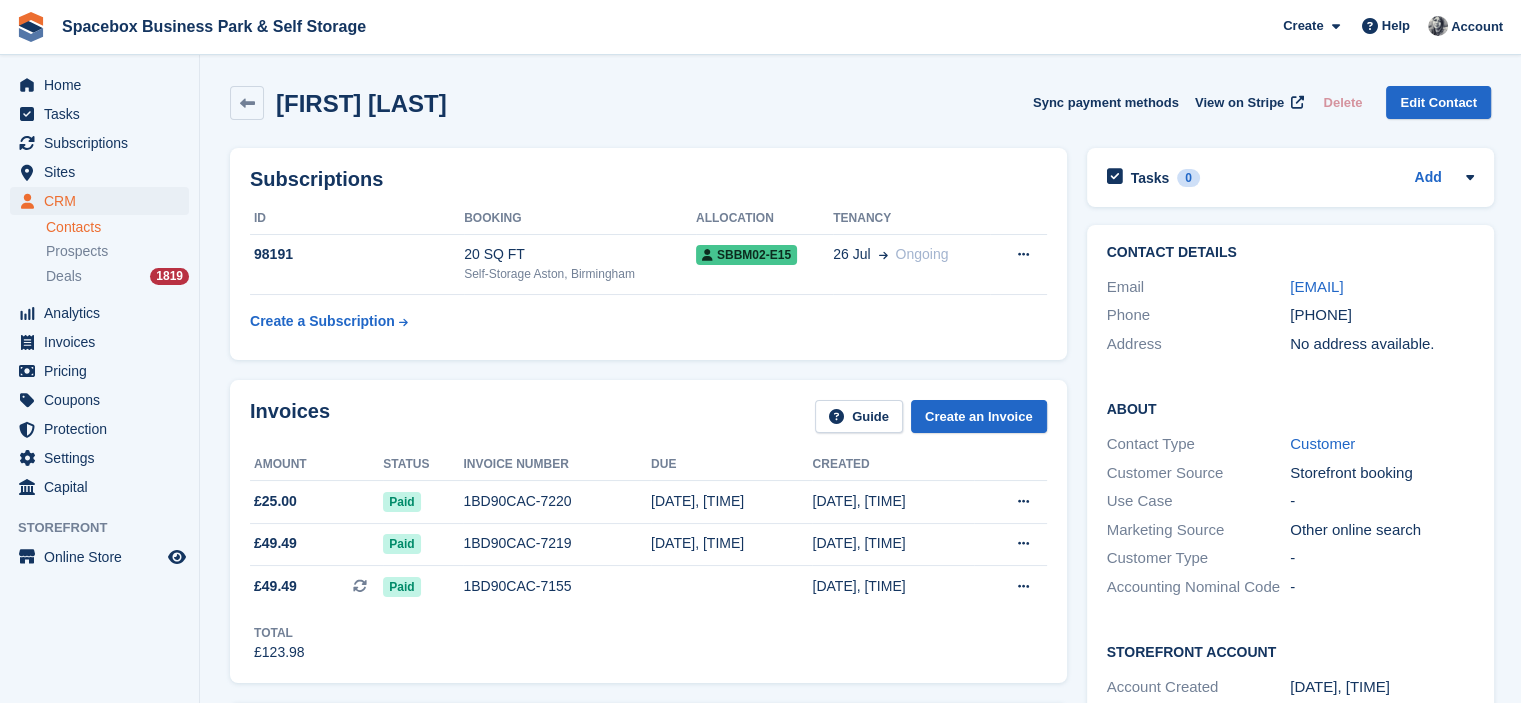 scroll, scrollTop: 40, scrollLeft: 0, axis: vertical 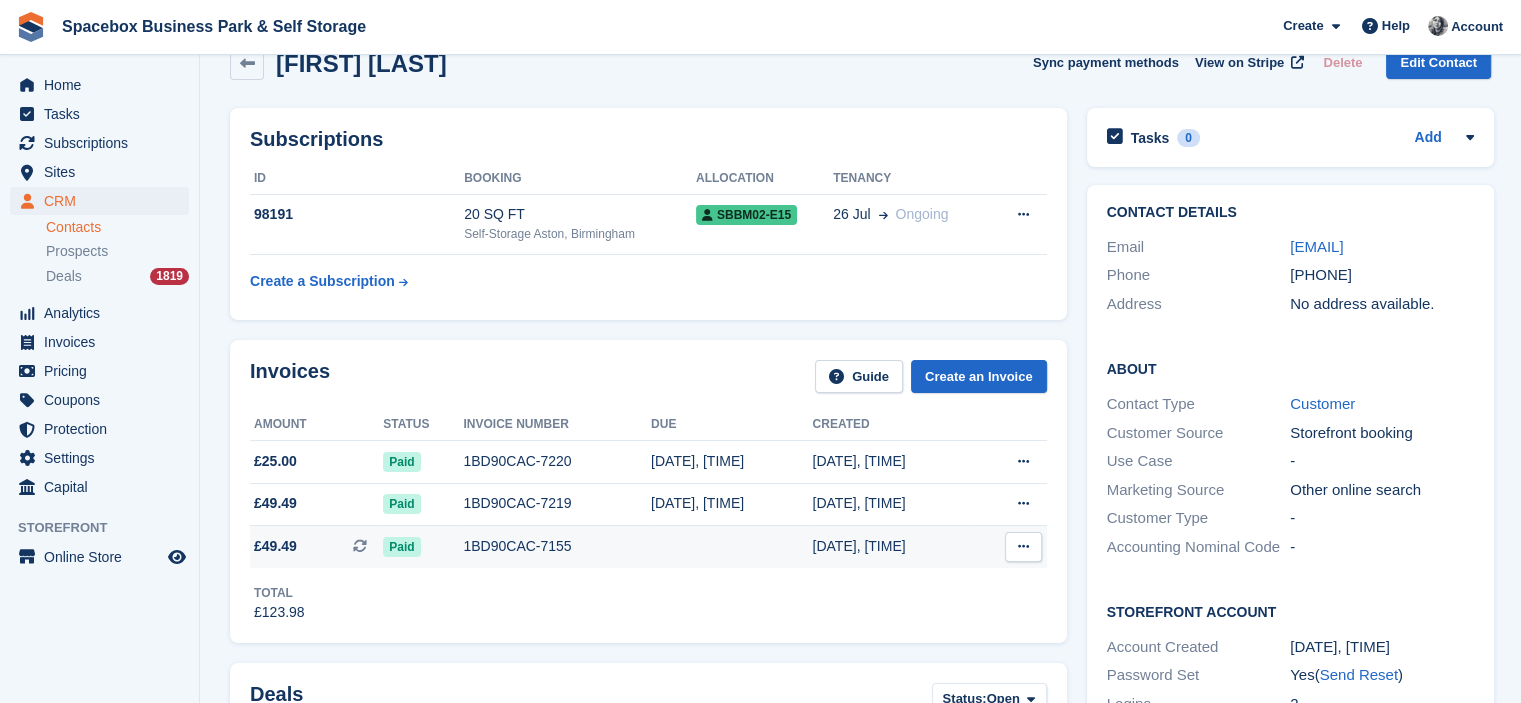 click on "1BD90CAC-7155" at bounding box center [557, 547] 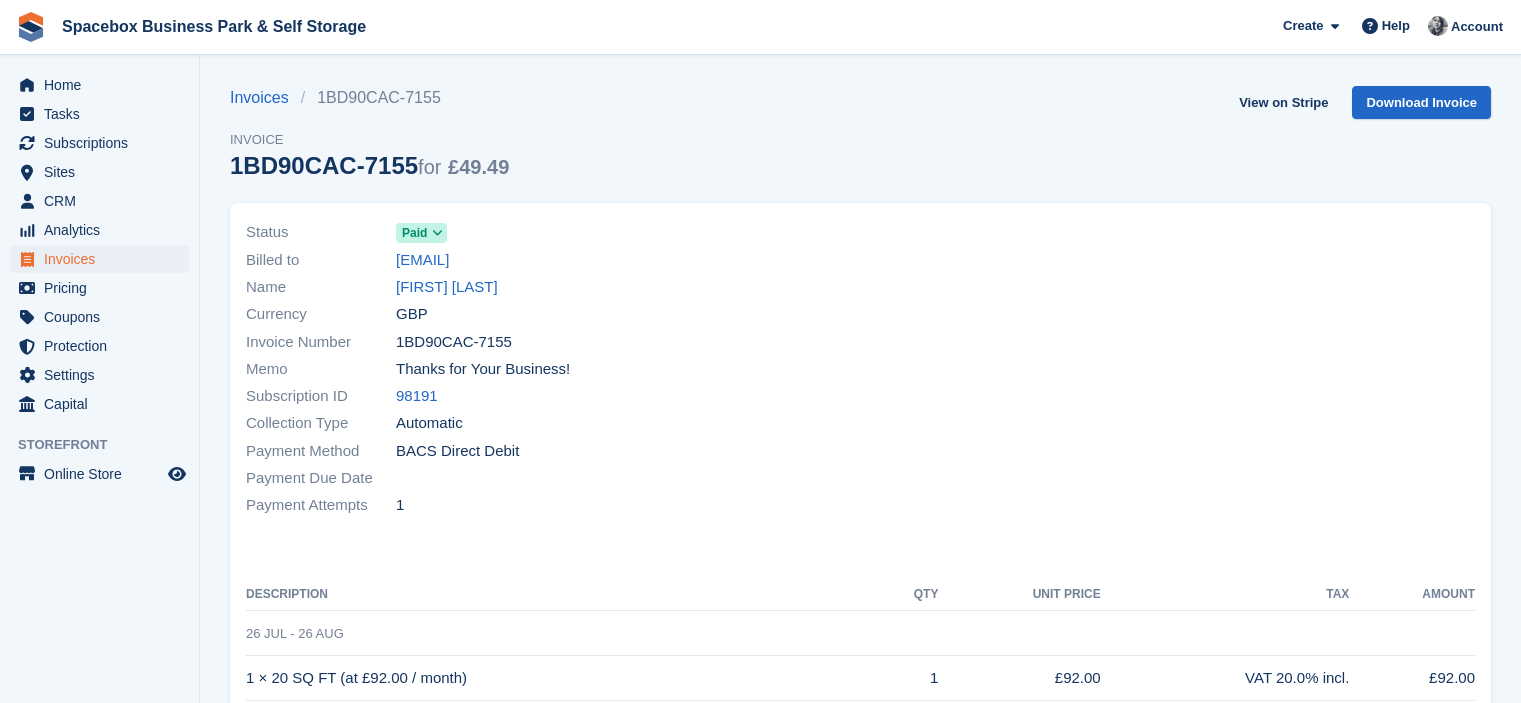 scroll, scrollTop: 0, scrollLeft: 0, axis: both 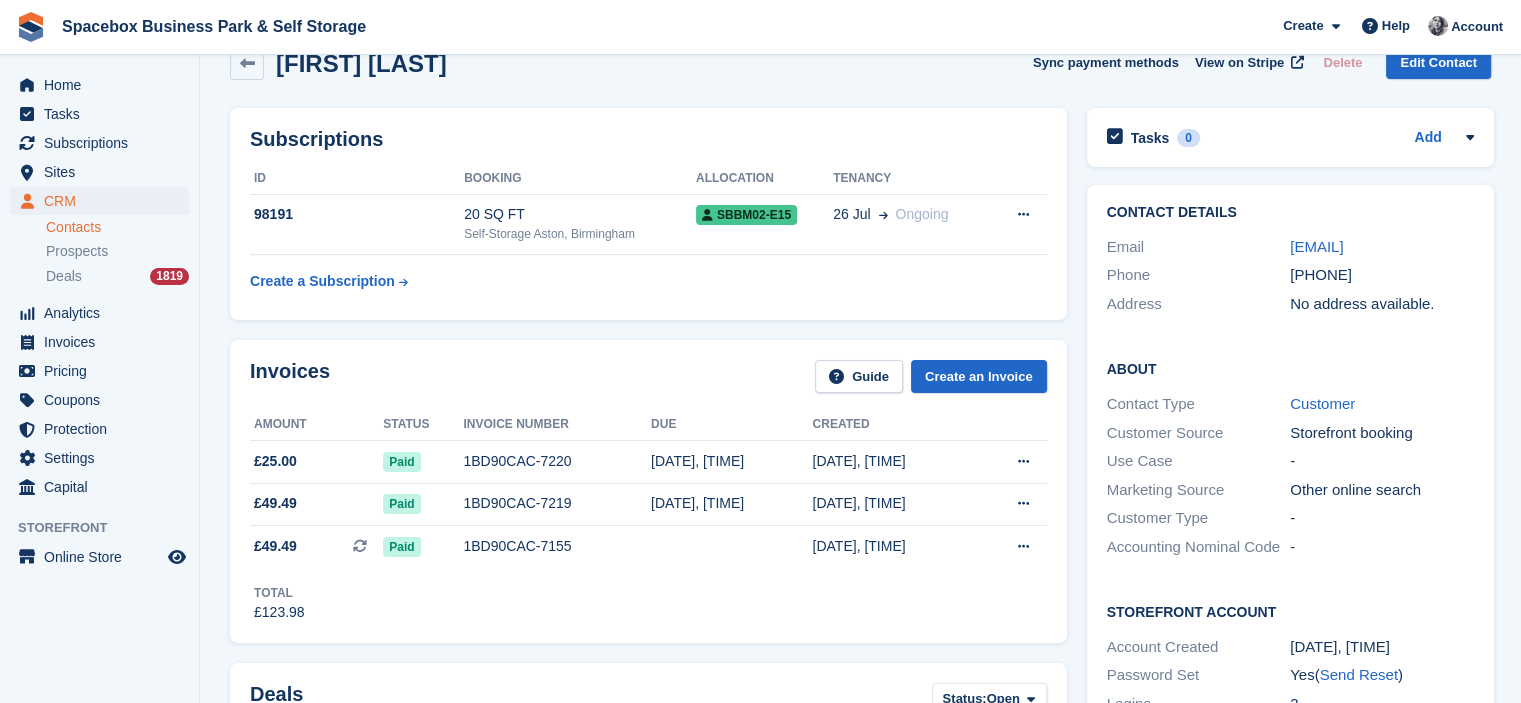 click on "Invoices
Guide
Create an Invoice" at bounding box center (648, 382) 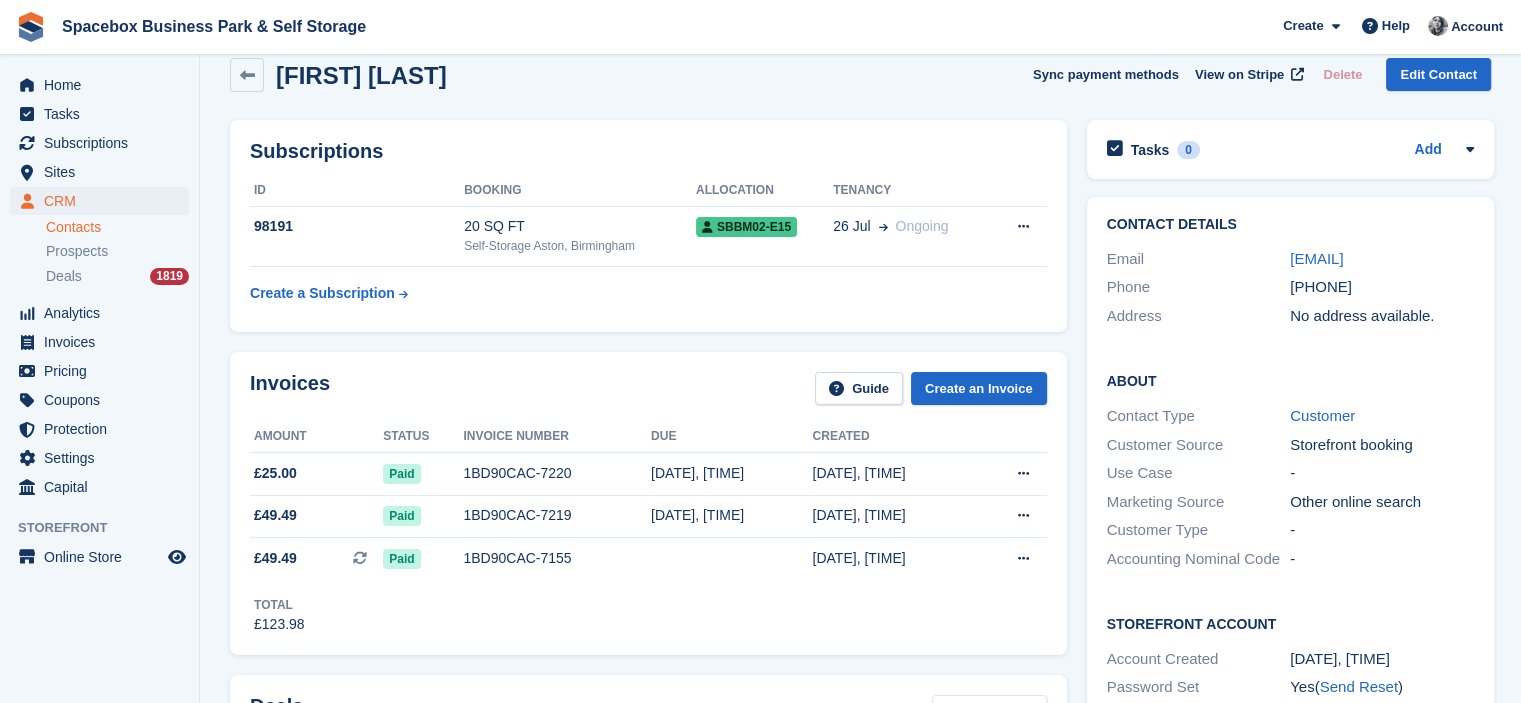 scroll, scrollTop: 0, scrollLeft: 0, axis: both 